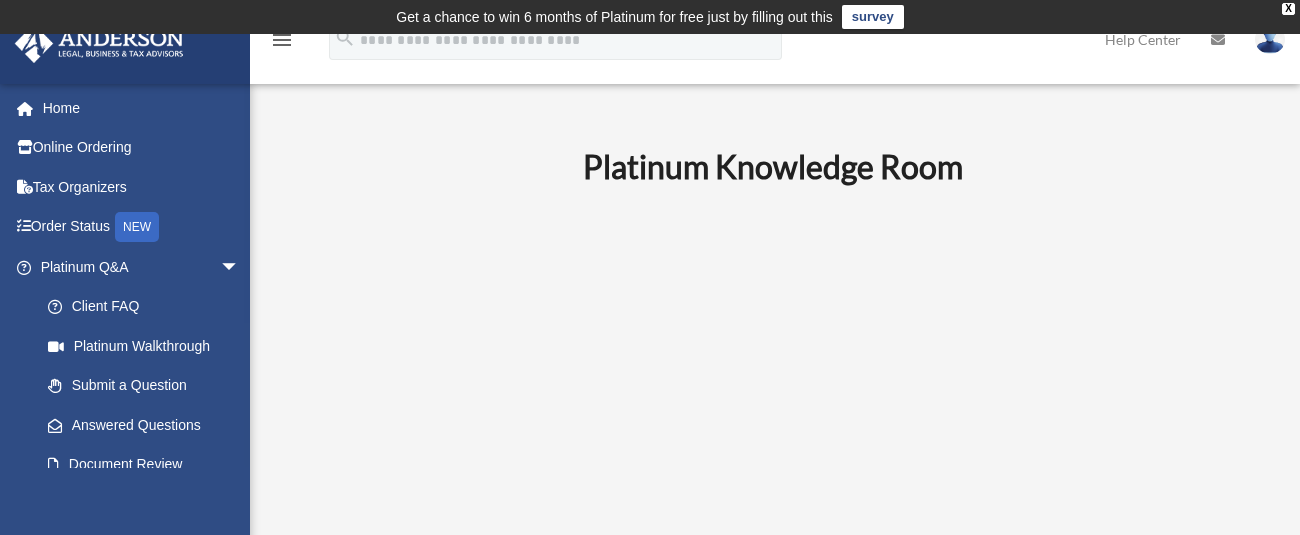 scroll, scrollTop: 0, scrollLeft: 0, axis: both 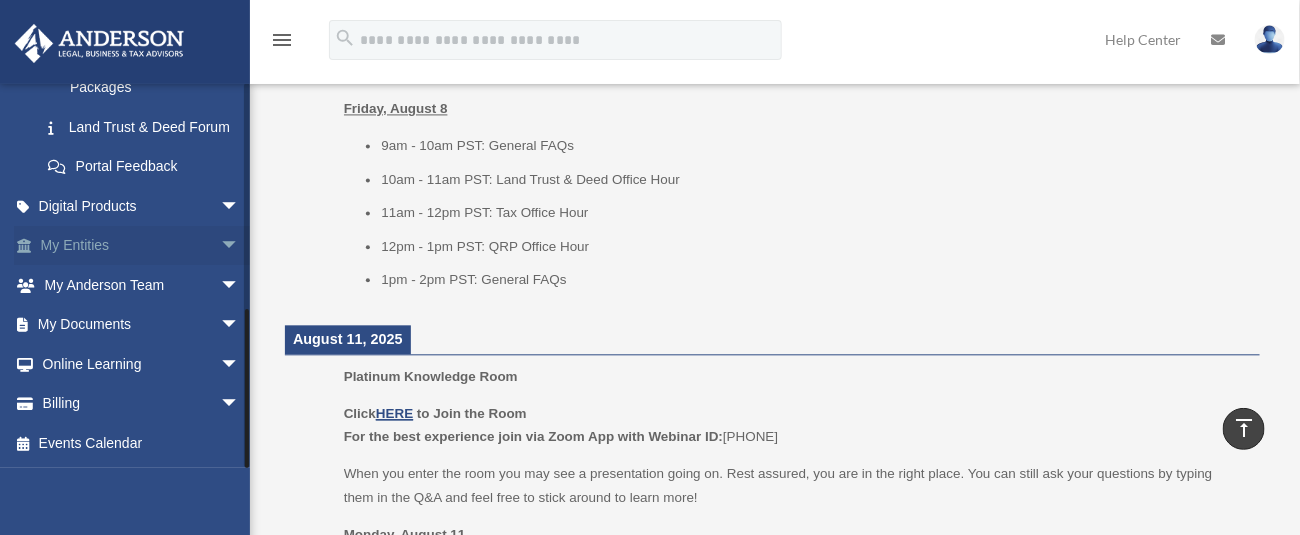 click on "arrow_drop_down" at bounding box center (240, 246) 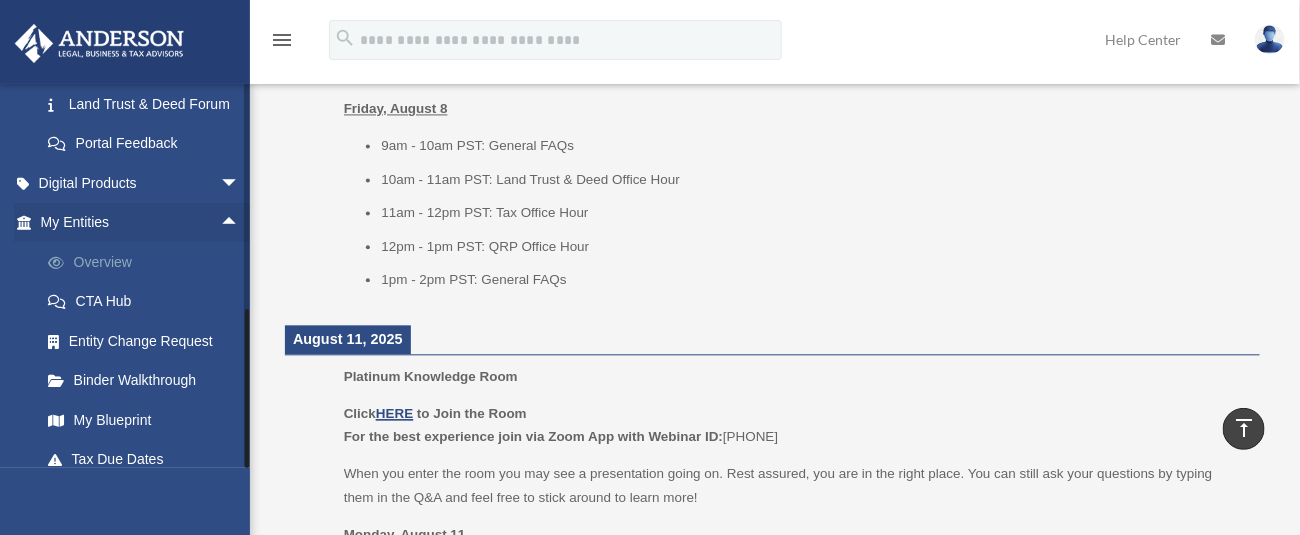 click on "Overview" at bounding box center (149, 262) 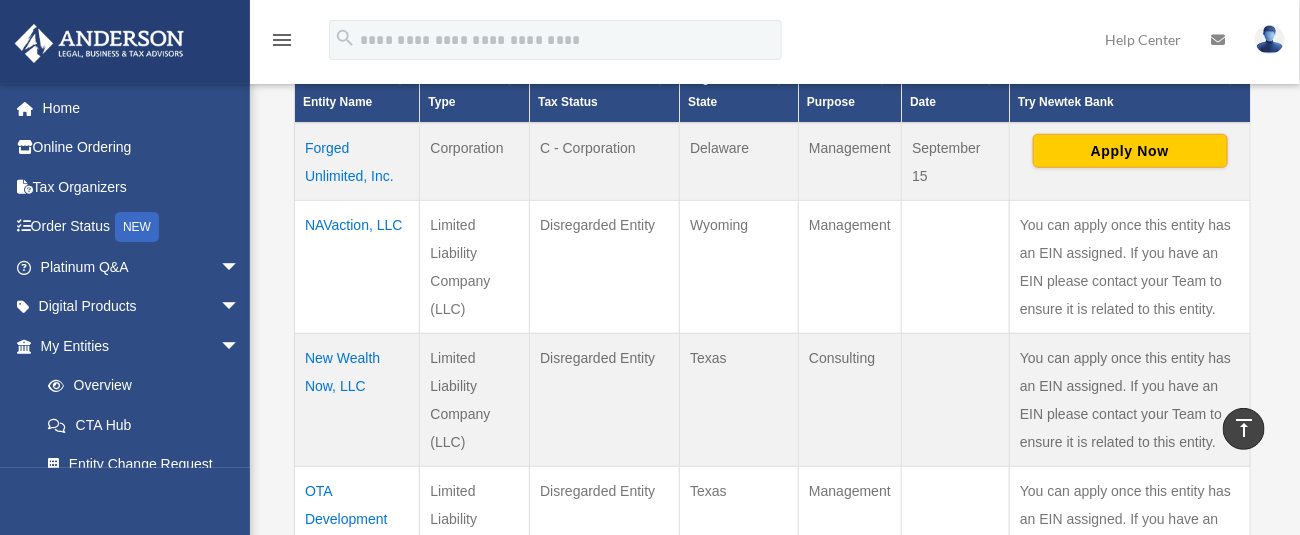scroll, scrollTop: 537, scrollLeft: 0, axis: vertical 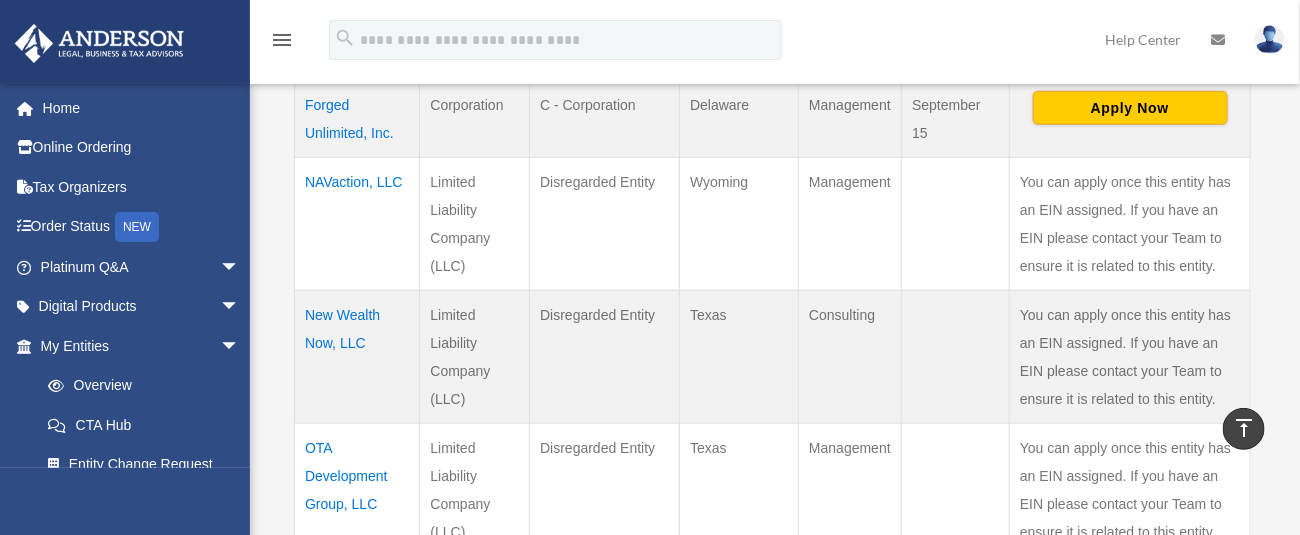 click on "Forged Unlimited, Inc." at bounding box center [357, 119] 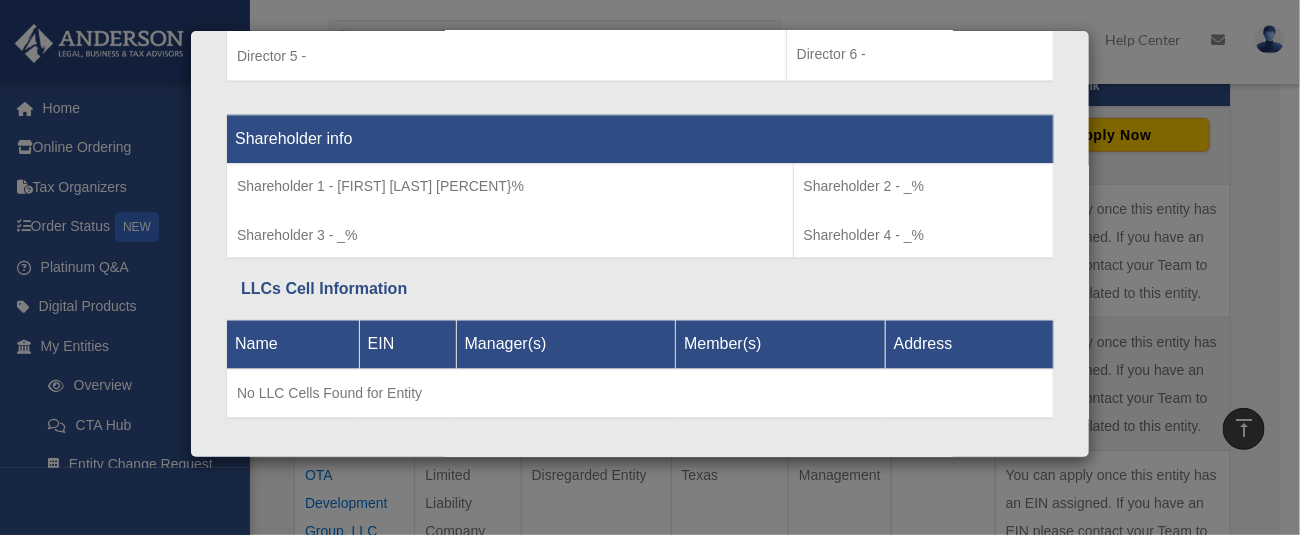 scroll, scrollTop: 1656, scrollLeft: 0, axis: vertical 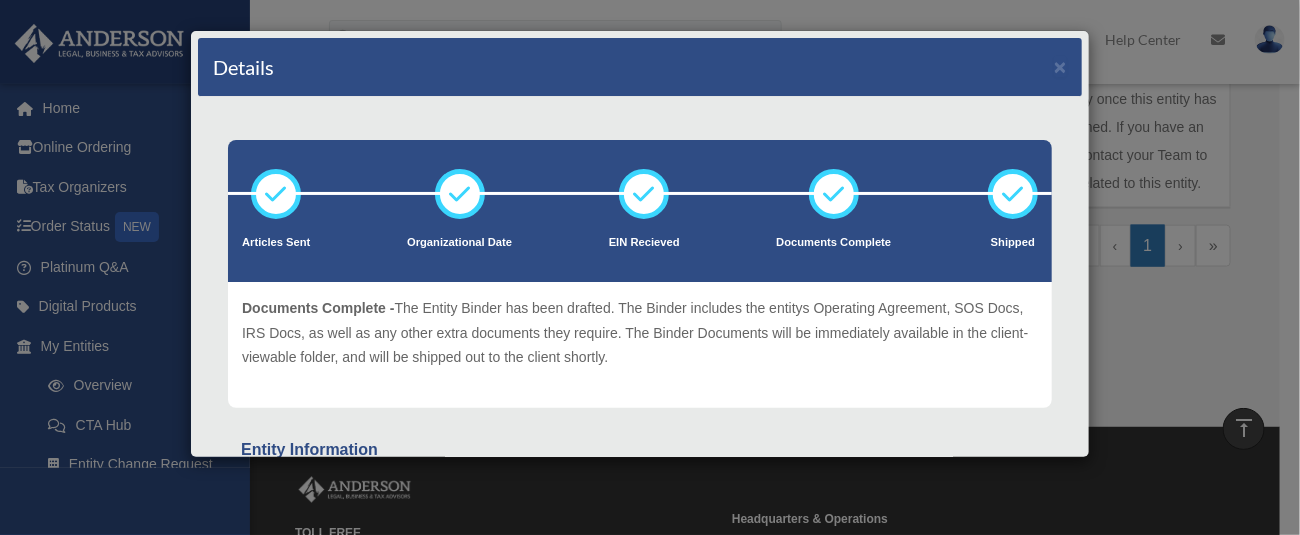 click on "Details
×
Articles Sent
Organizational Date" at bounding box center (650, 267) 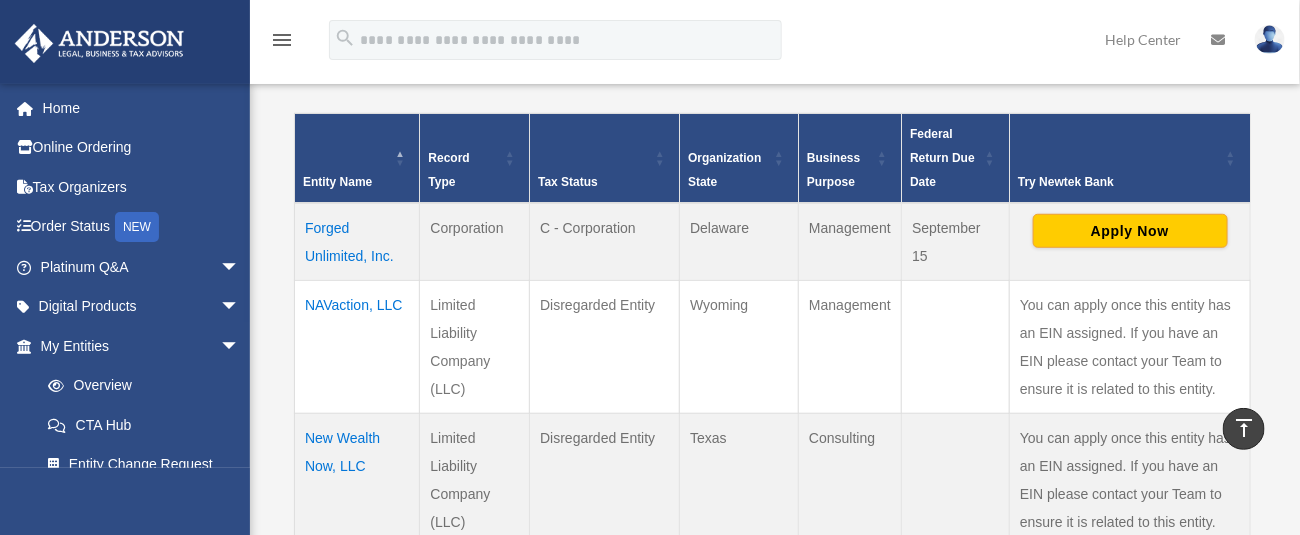 scroll, scrollTop: 379, scrollLeft: 0, axis: vertical 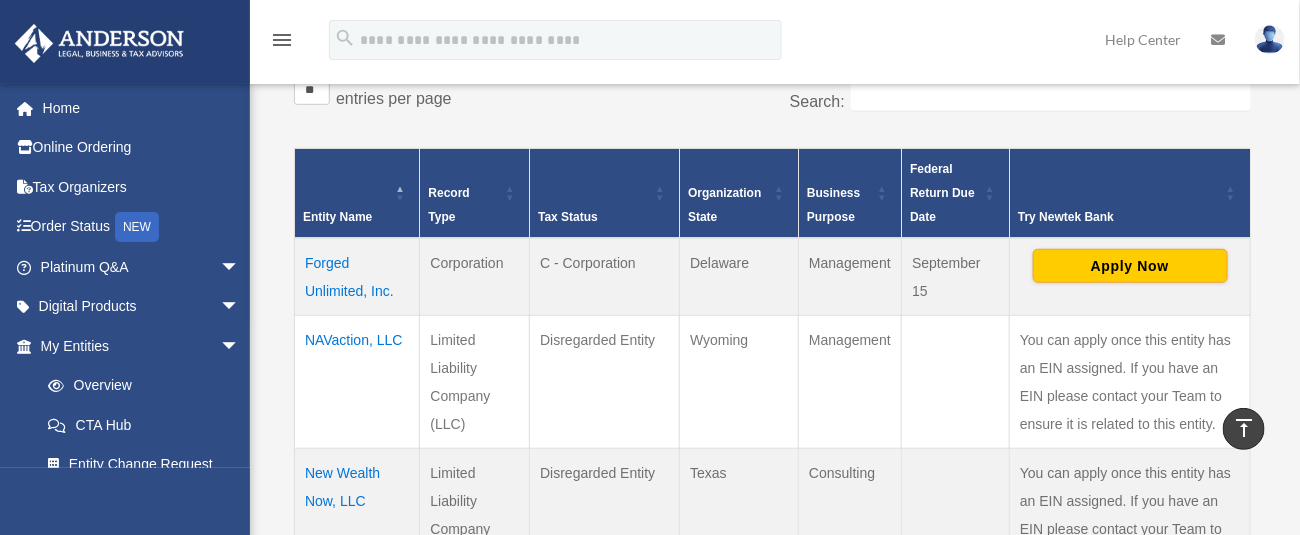 click on "Forged Unlimited, Inc." at bounding box center [357, 277] 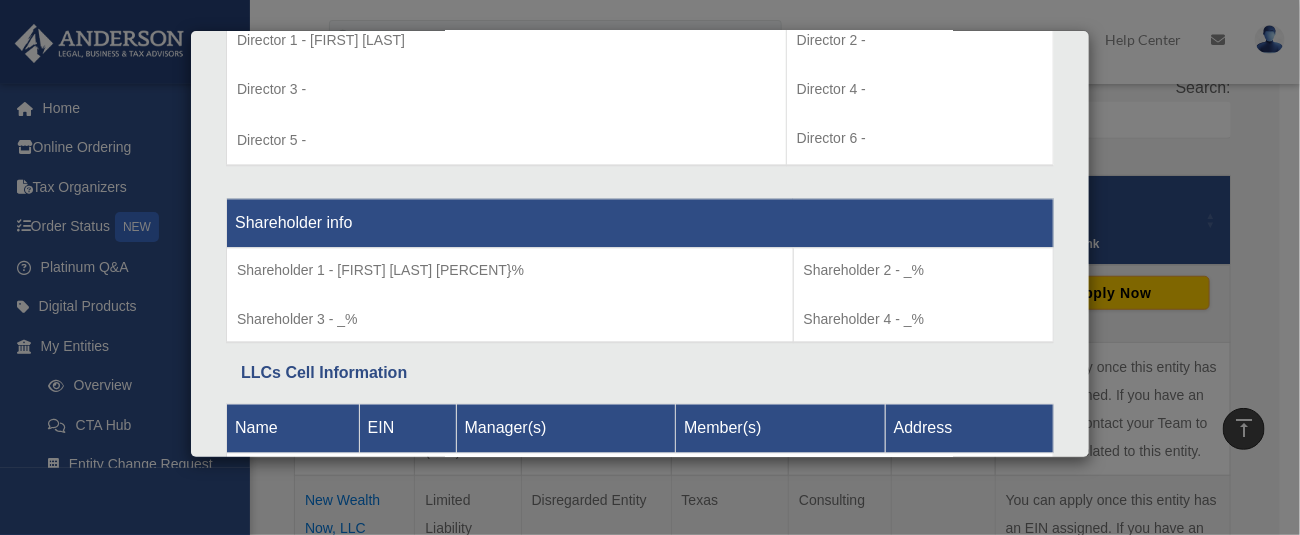 scroll, scrollTop: 1656, scrollLeft: 0, axis: vertical 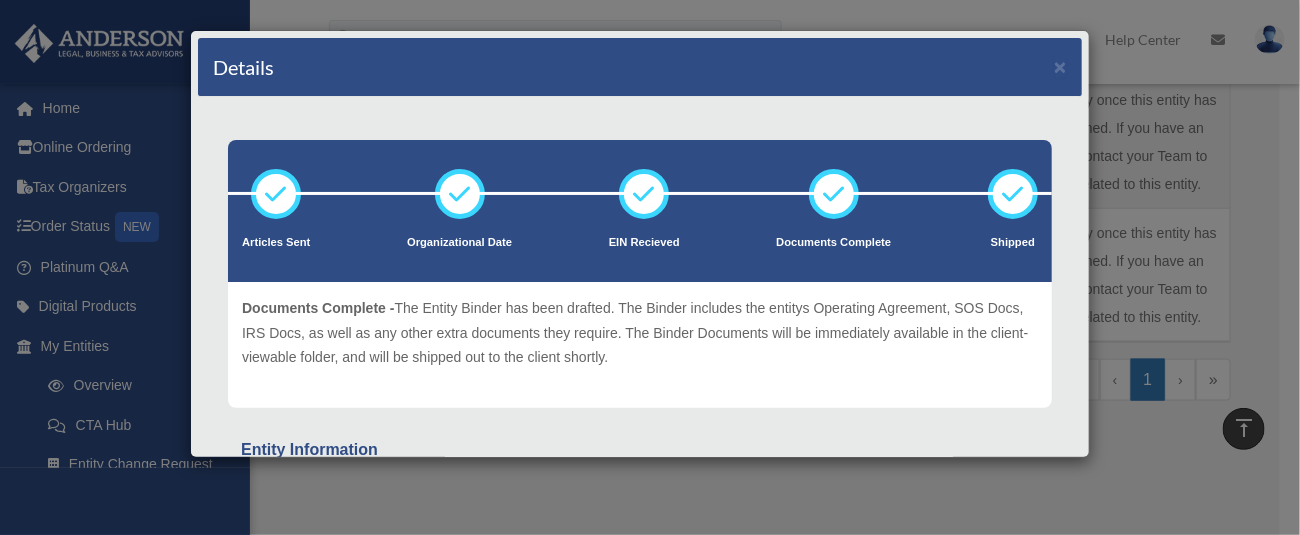click on "Details
×
Articles Sent
Organizational Date" at bounding box center [650, 267] 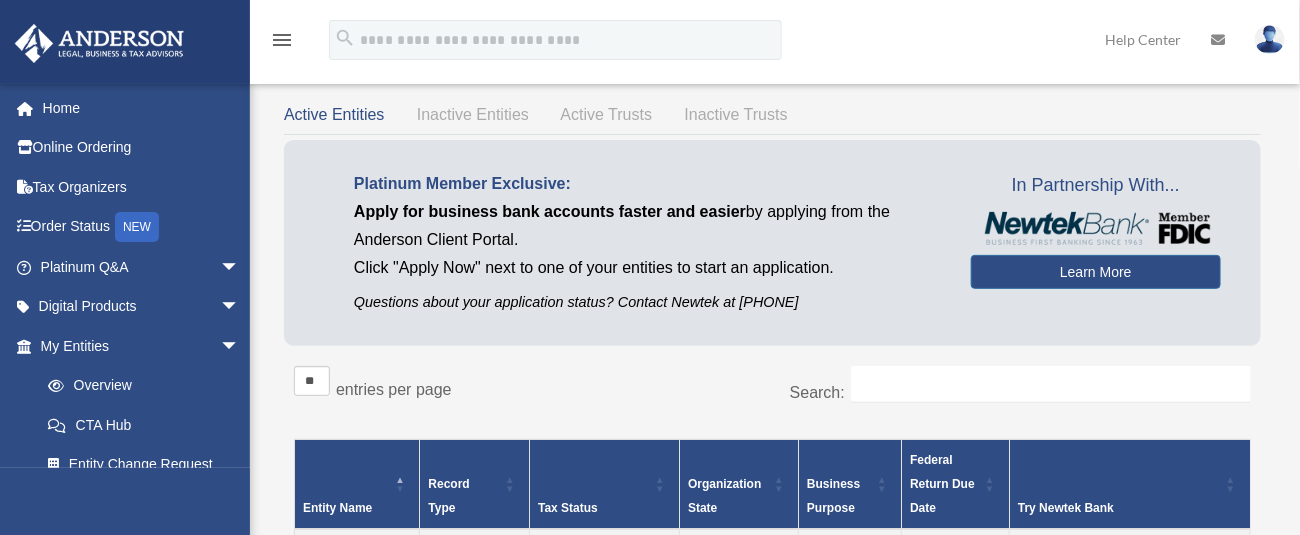 scroll, scrollTop: 0, scrollLeft: 0, axis: both 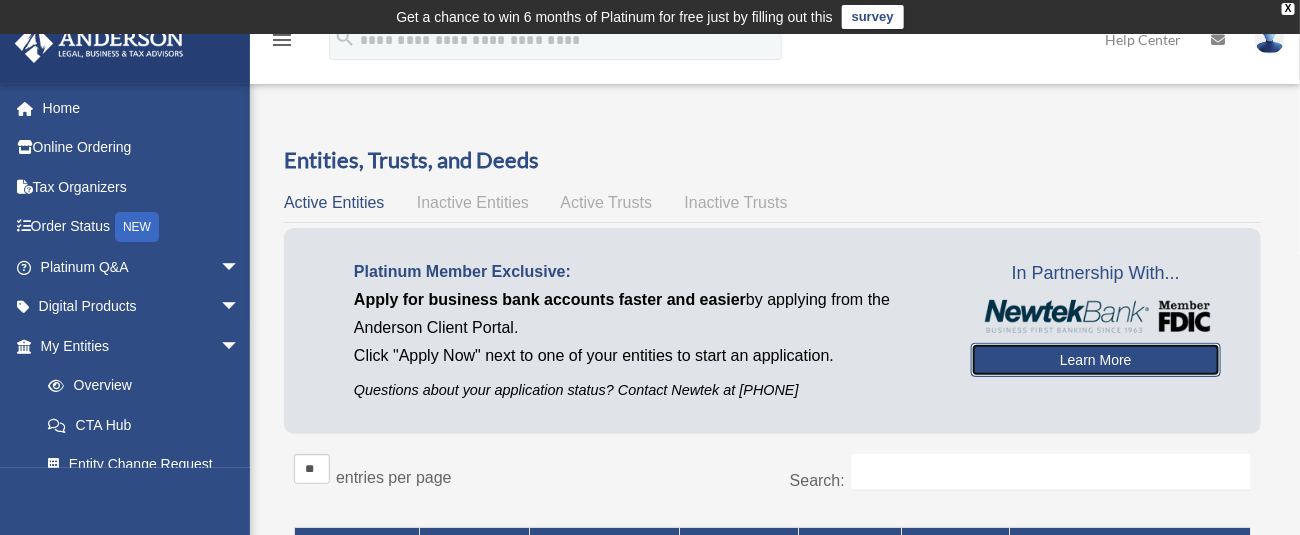 click on "Learn More" at bounding box center (1096, 360) 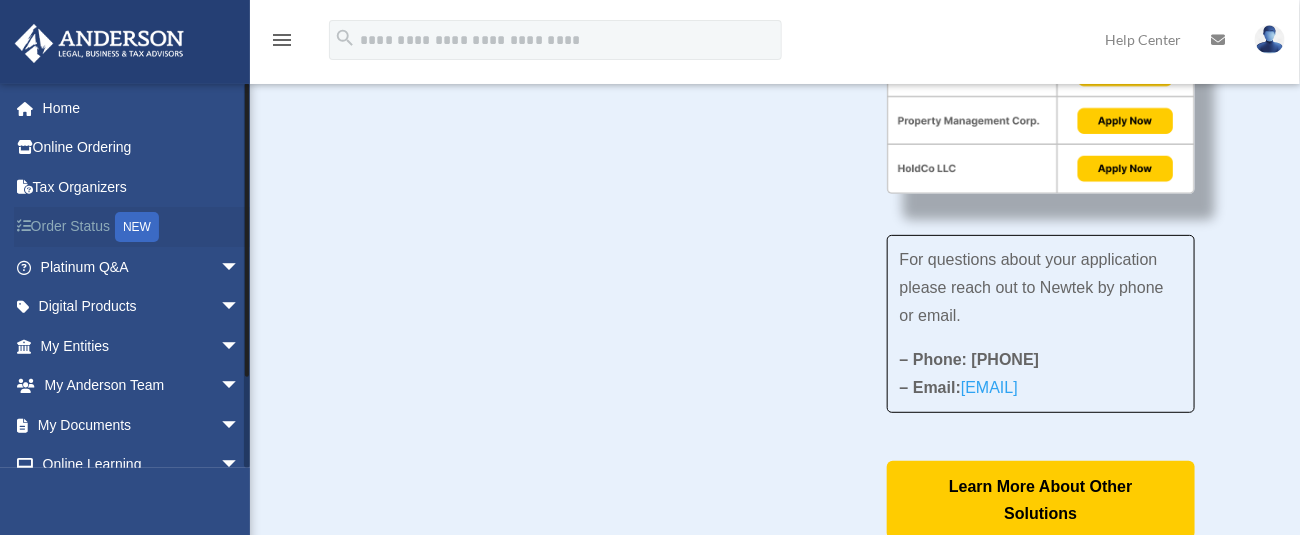 scroll, scrollTop: 133, scrollLeft: 0, axis: vertical 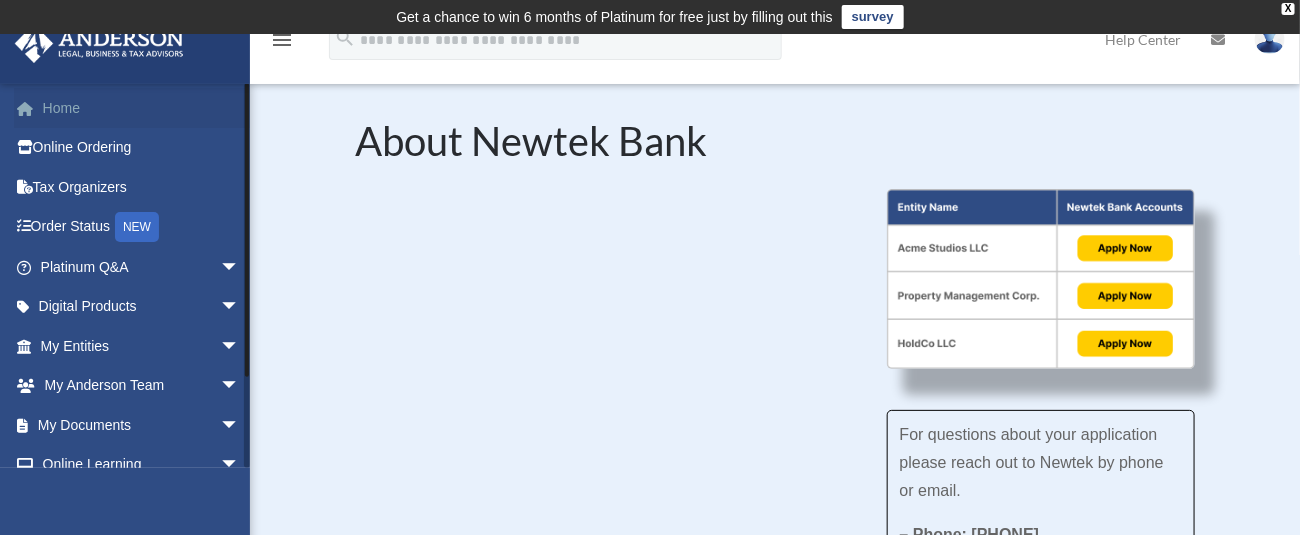 click on "Home" at bounding box center (142, 108) 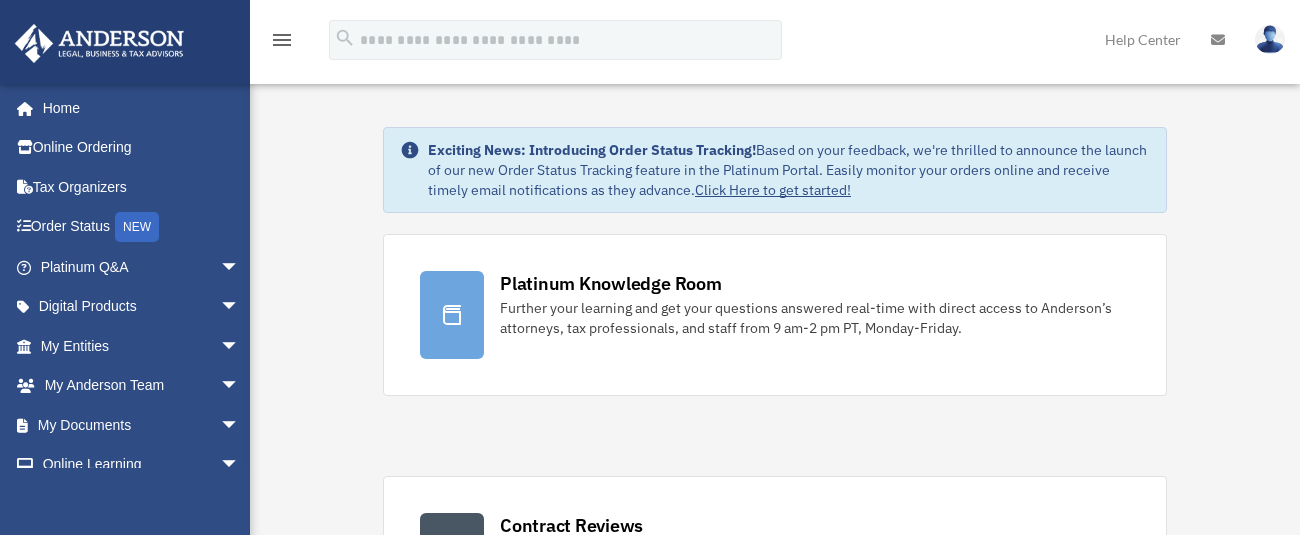 scroll, scrollTop: 0, scrollLeft: 0, axis: both 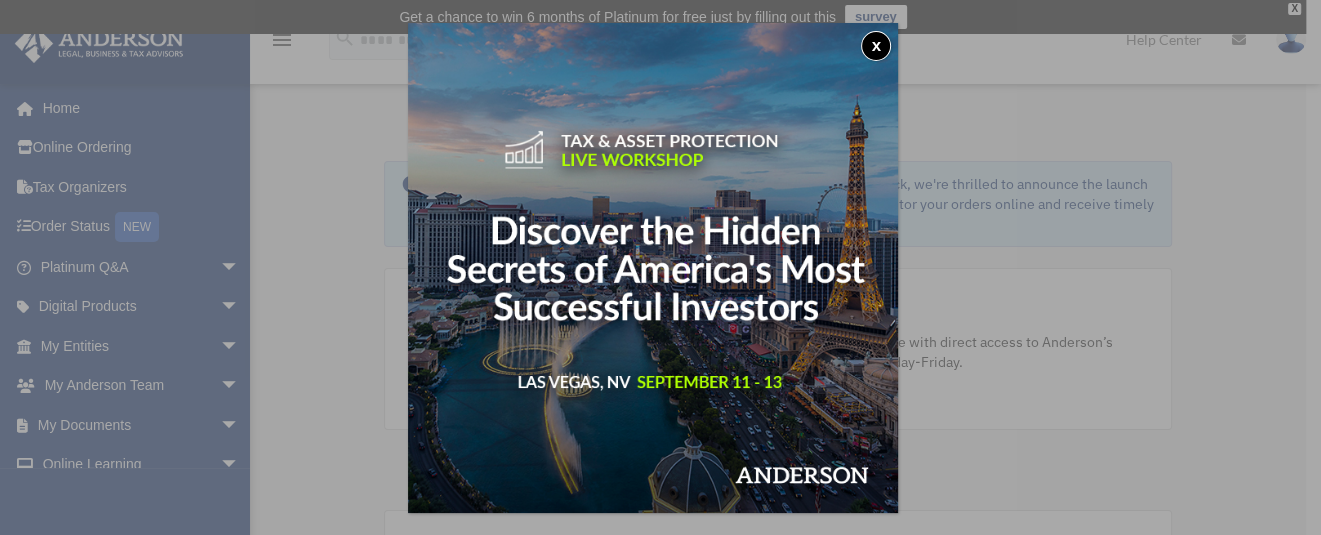 click on "x" at bounding box center [876, 46] 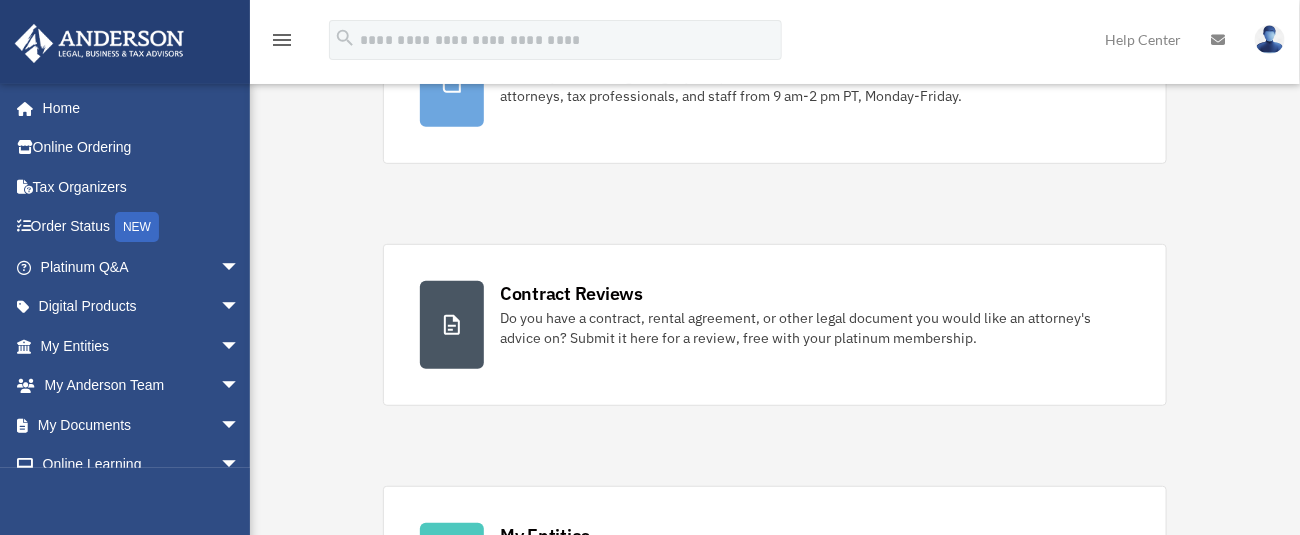 scroll, scrollTop: 133, scrollLeft: 0, axis: vertical 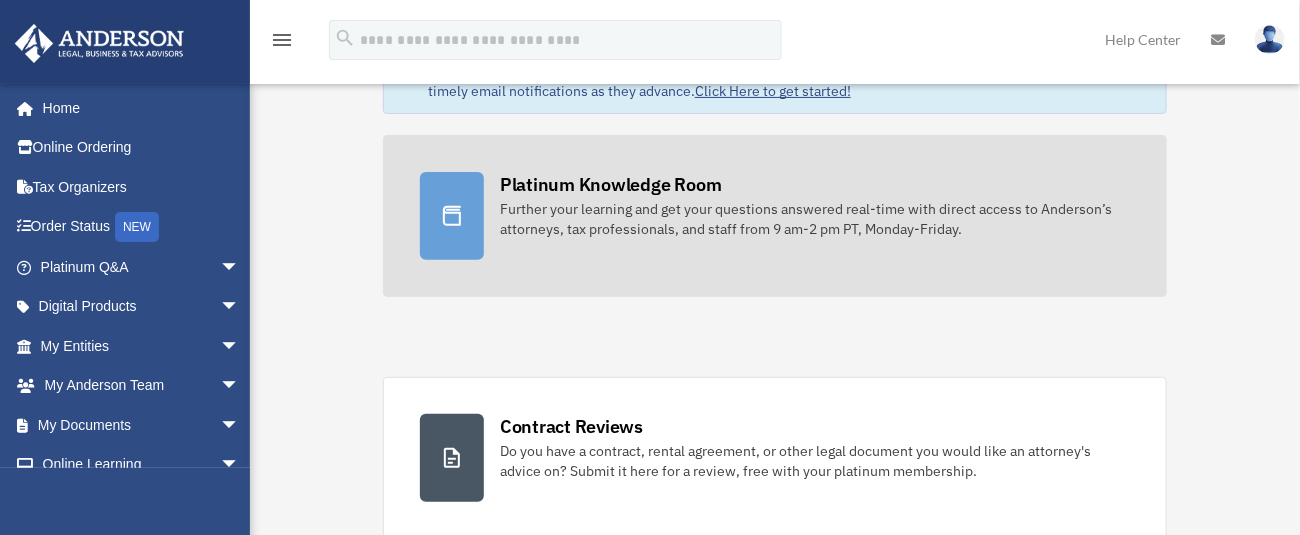 click on "Platinum Knowledge Room" at bounding box center [611, 184] 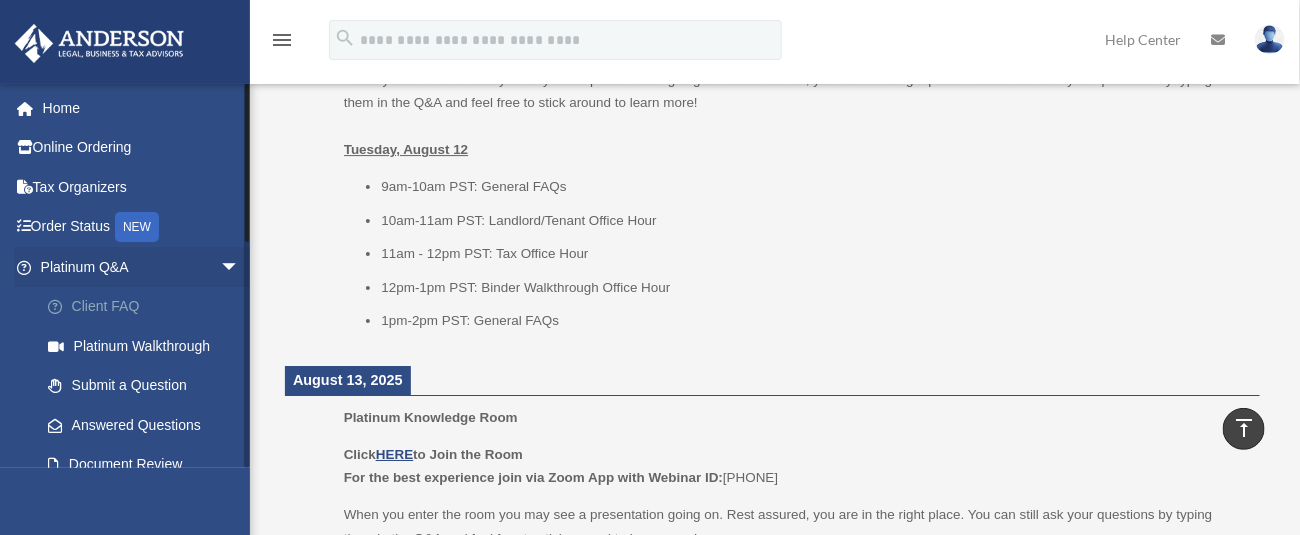 scroll, scrollTop: 2202, scrollLeft: 0, axis: vertical 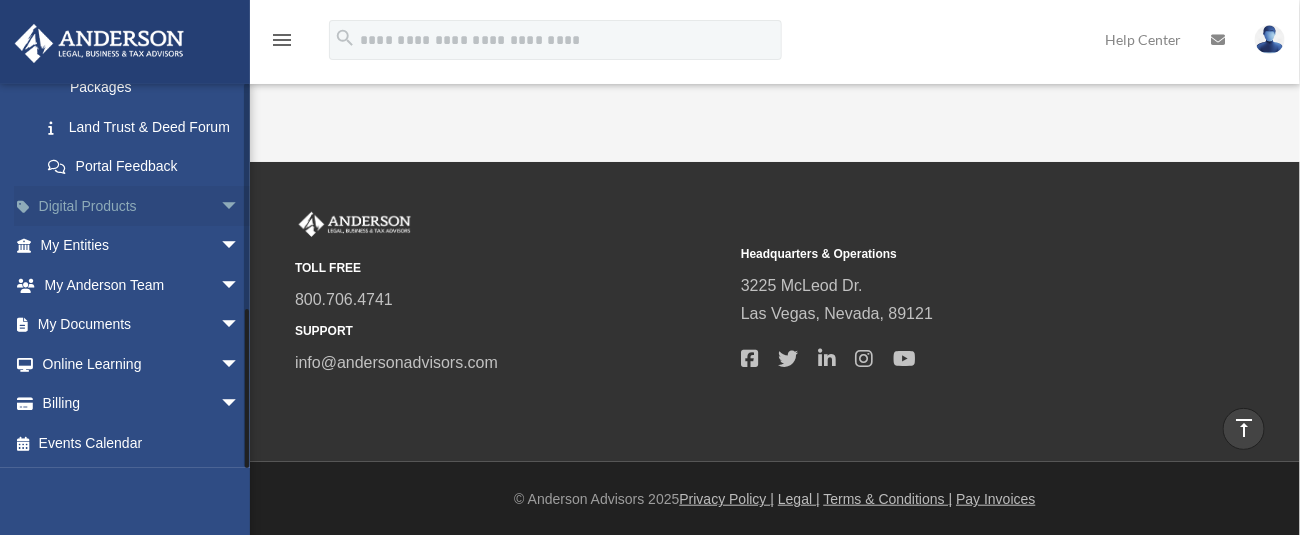 click on "Digital Products arrow_drop_down" at bounding box center [142, 206] 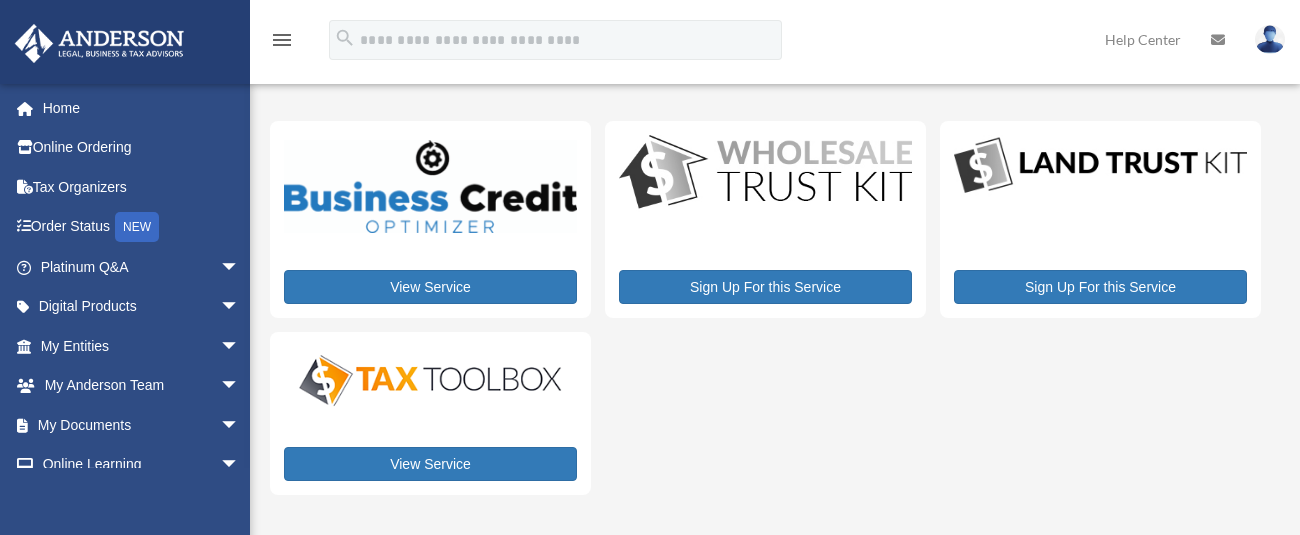 scroll, scrollTop: 0, scrollLeft: 0, axis: both 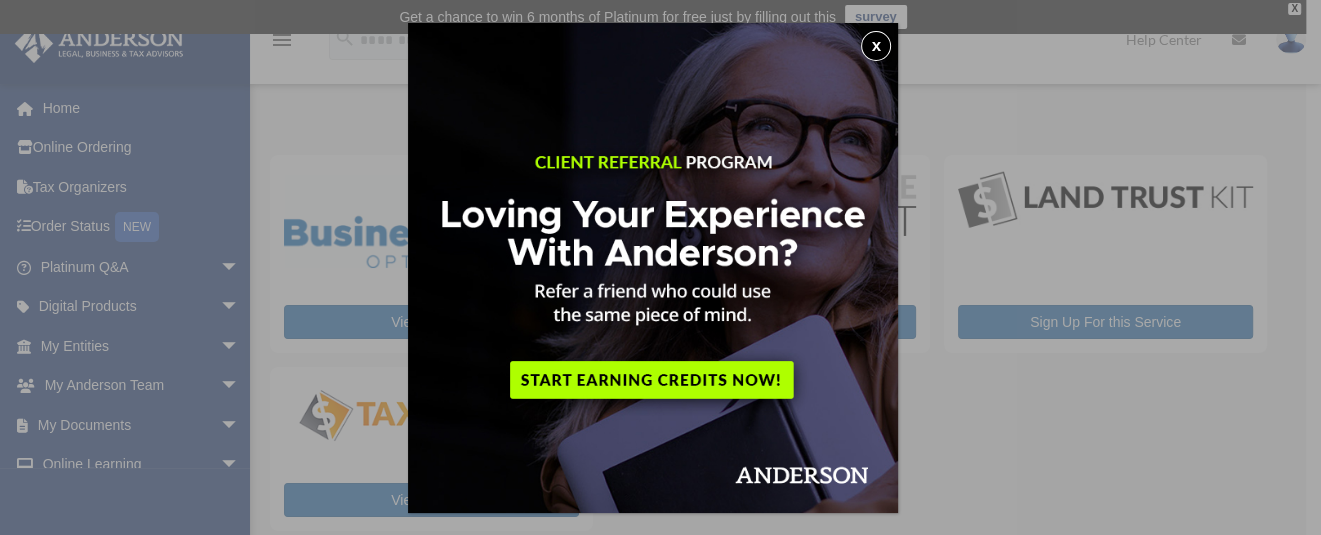 click on "x" at bounding box center [876, 46] 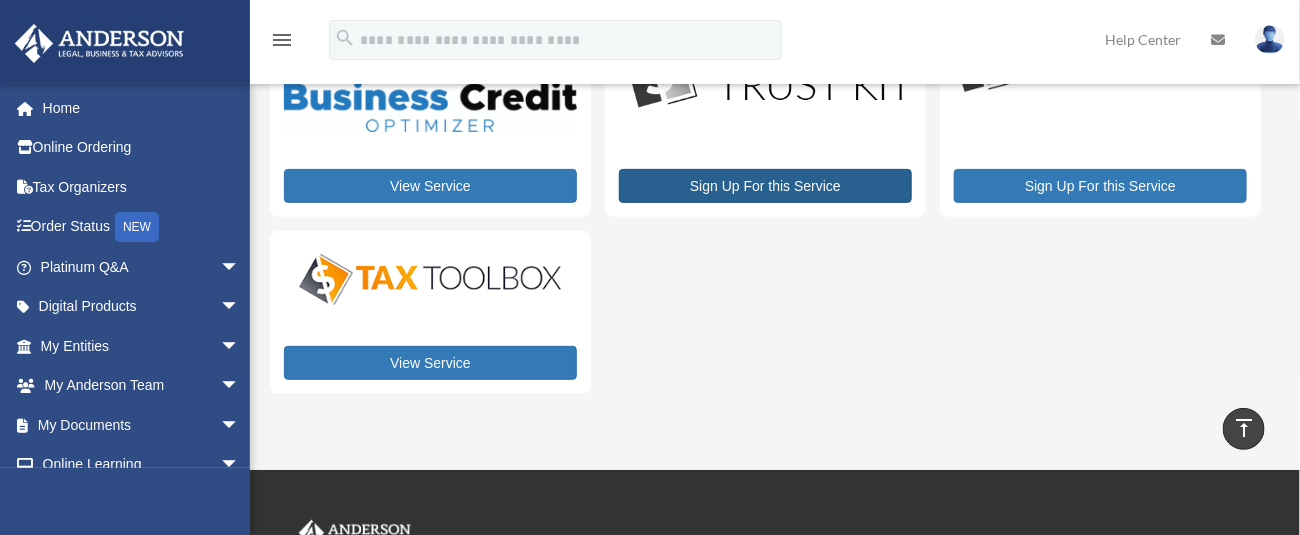 scroll, scrollTop: 133, scrollLeft: 0, axis: vertical 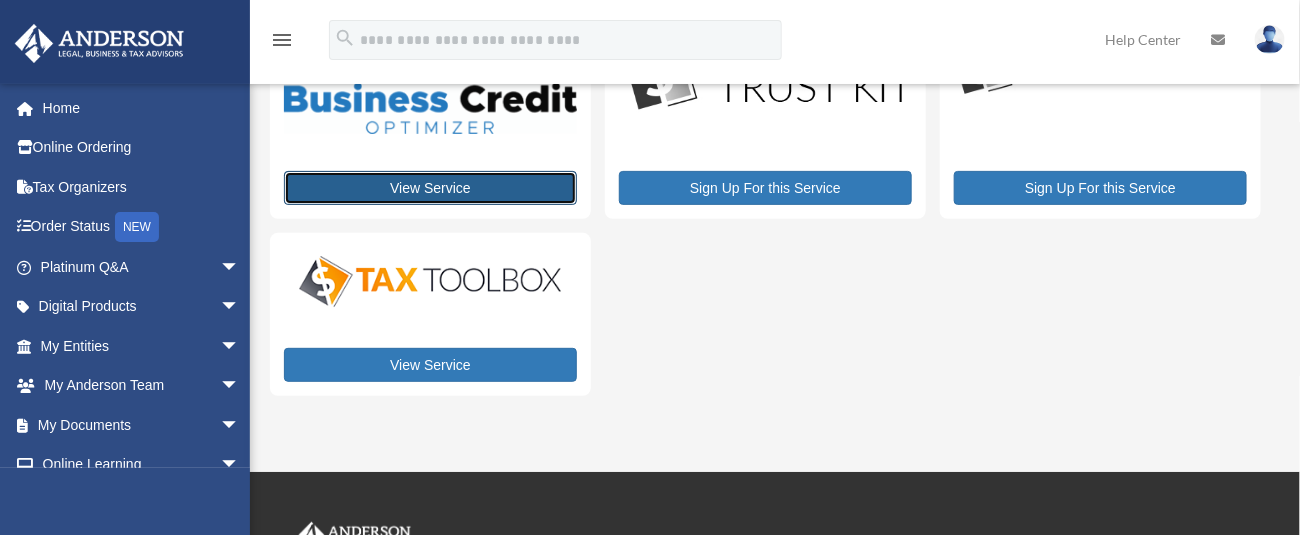 click on "View Service" at bounding box center [430, 188] 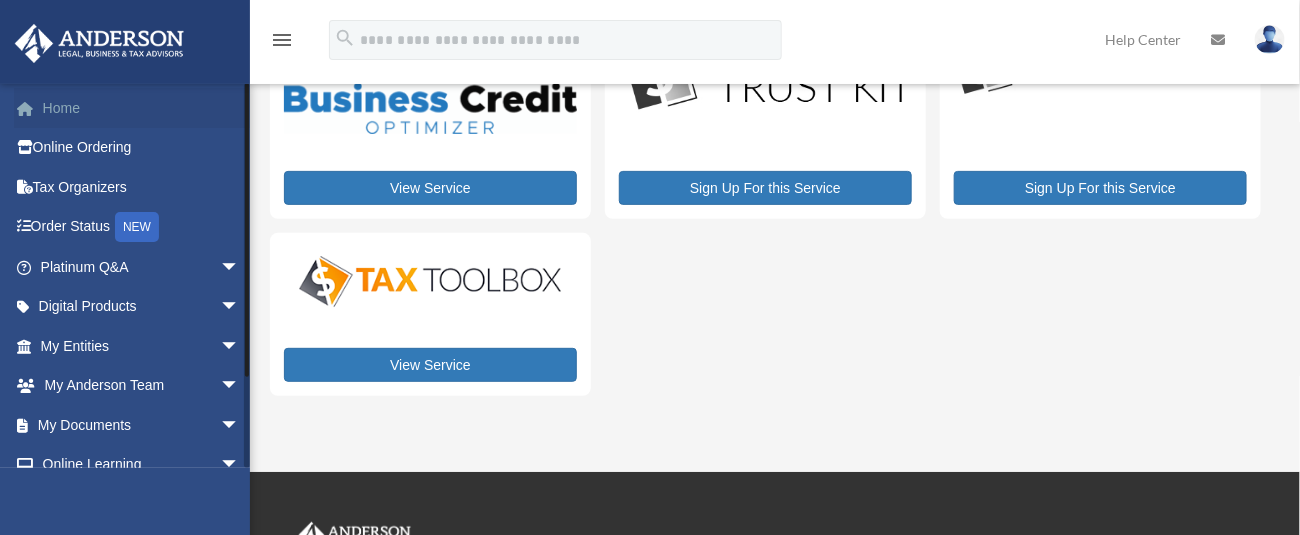 click on "Home" at bounding box center [142, 108] 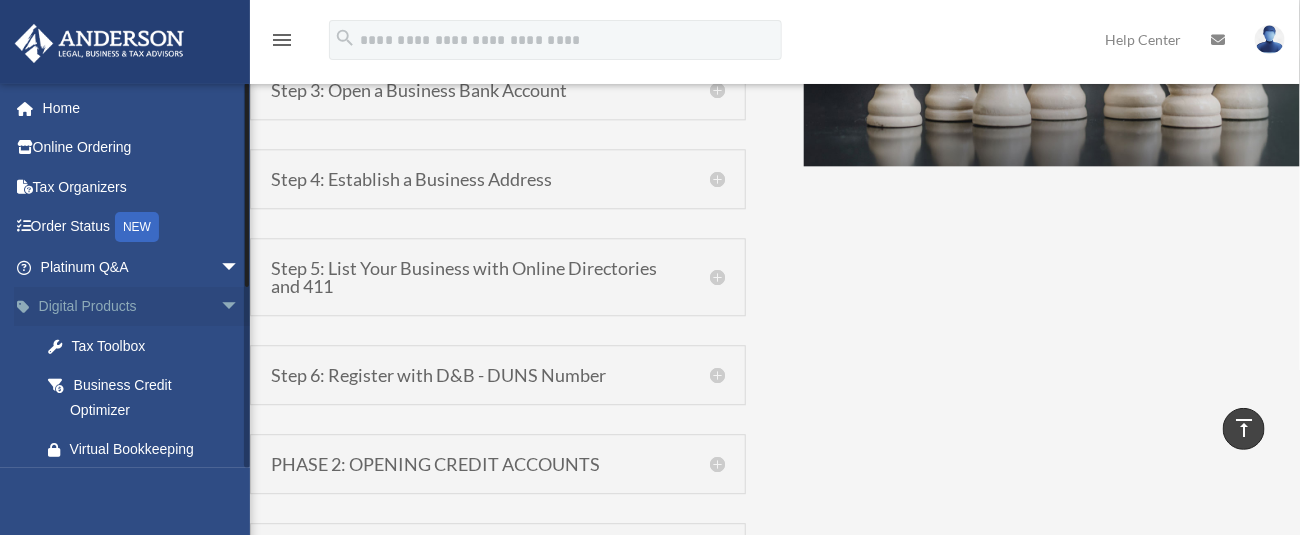 scroll, scrollTop: 1837, scrollLeft: 0, axis: vertical 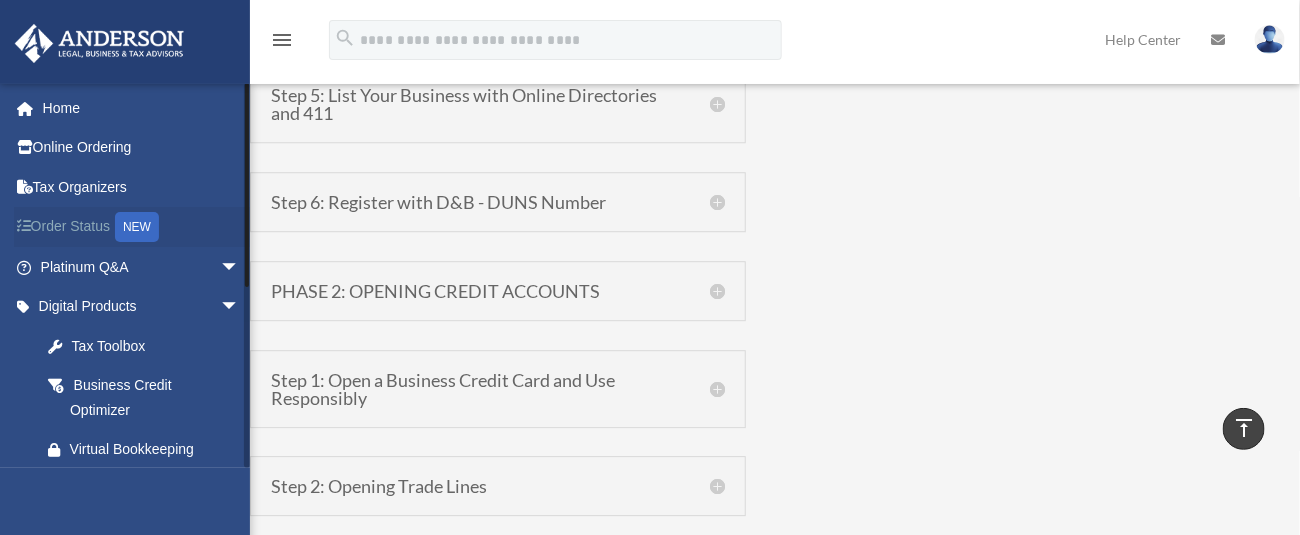 click on "Order Status  NEW" at bounding box center (142, 227) 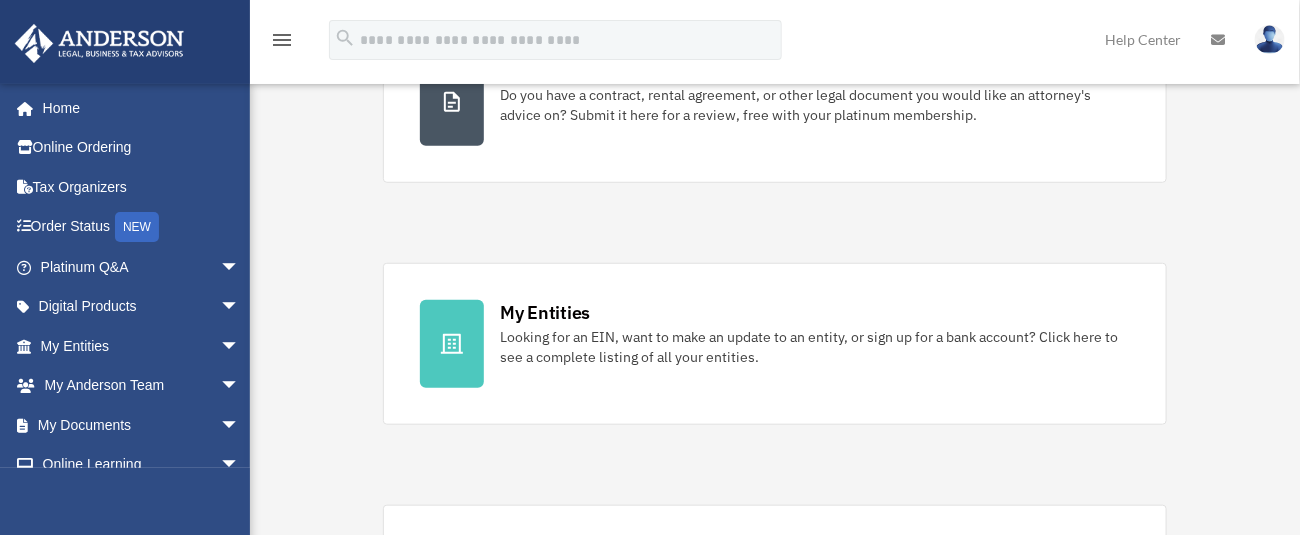 scroll, scrollTop: 533, scrollLeft: 0, axis: vertical 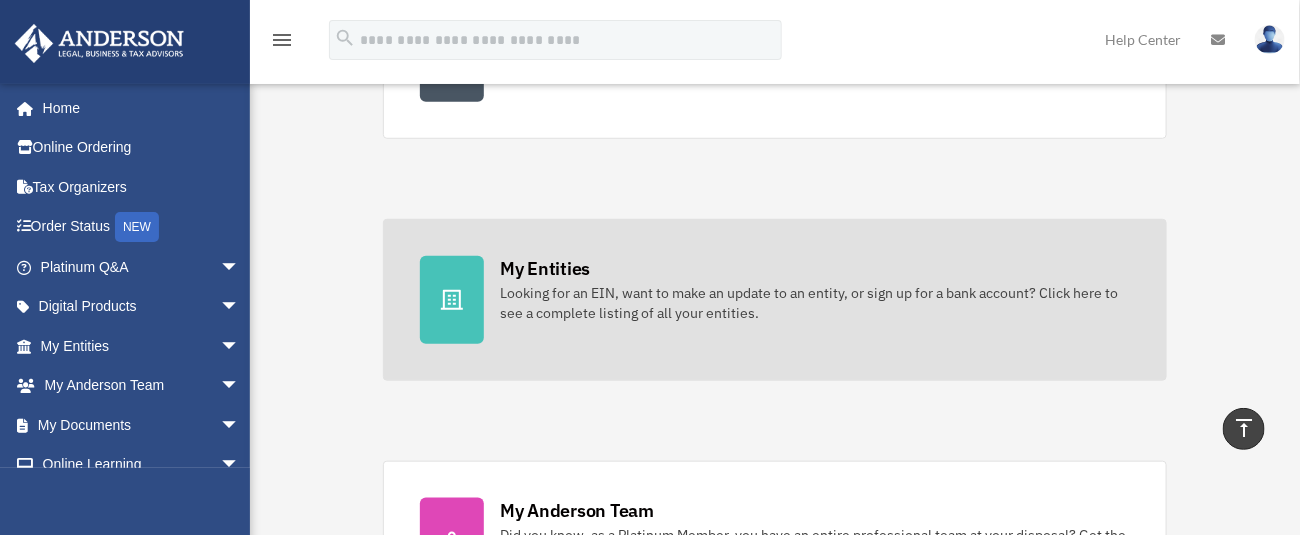 click on "My Entities
Looking for an EIN, want to  make an update to an entity, or sign up for a bank account?  Click here to see a complete listing of all your entities." at bounding box center [775, 300] 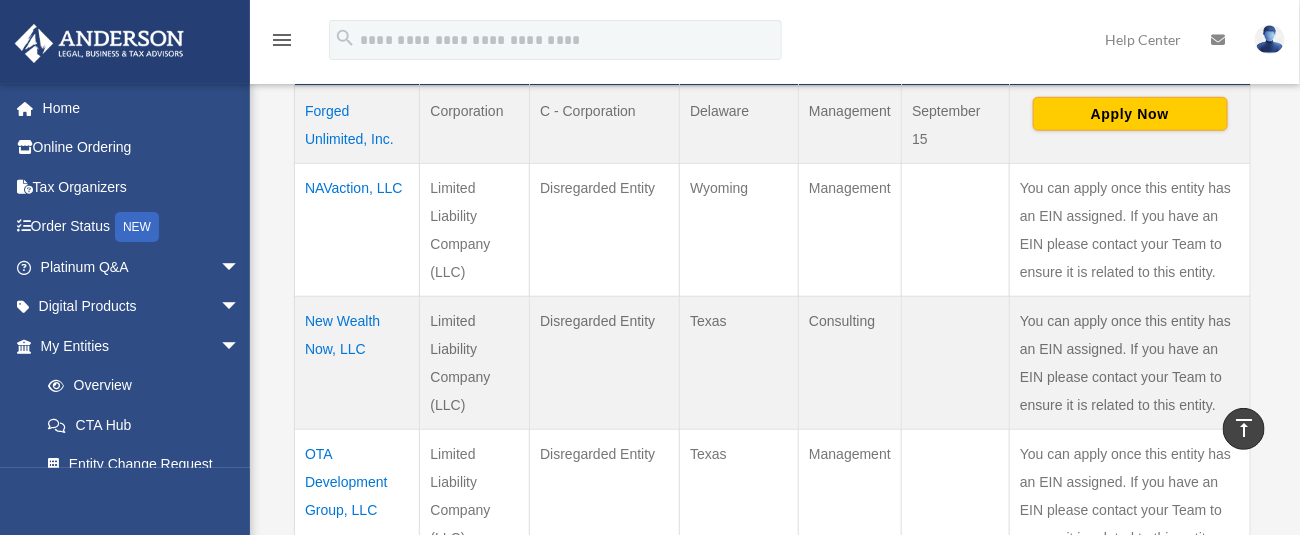 scroll, scrollTop: 400, scrollLeft: 0, axis: vertical 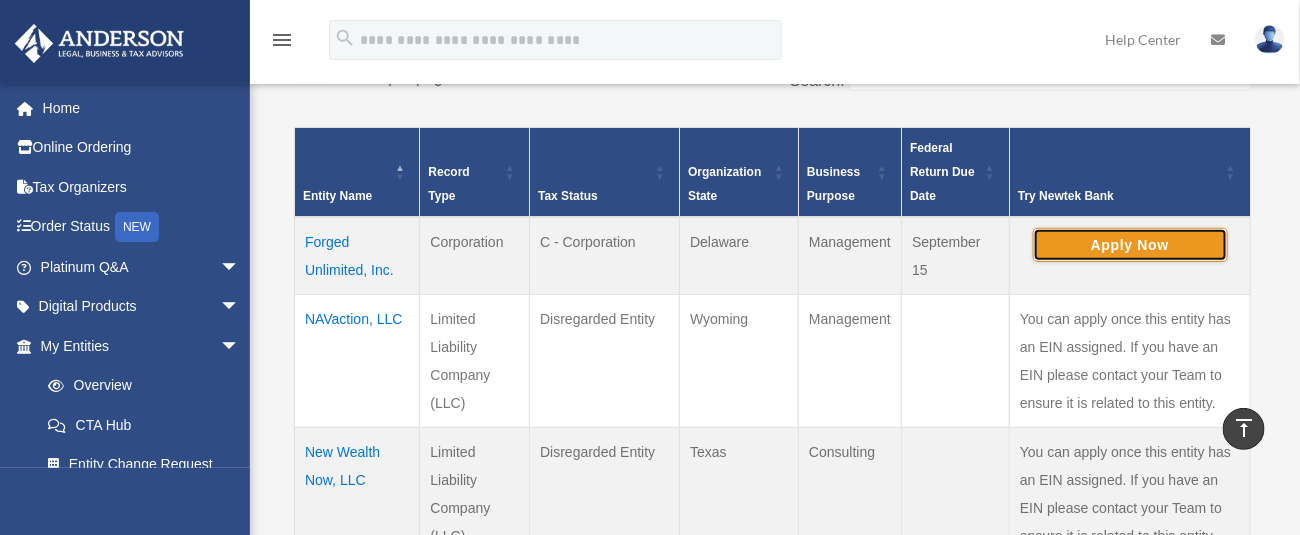 click on "Apply
Now" at bounding box center [1130, 245] 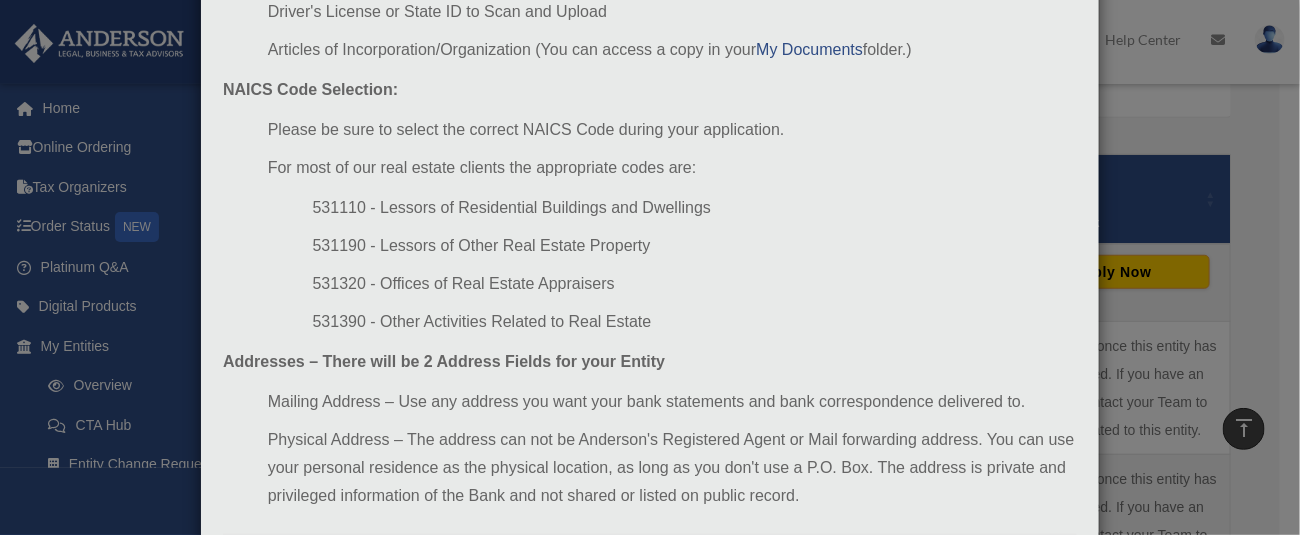 scroll, scrollTop: 382, scrollLeft: 0, axis: vertical 